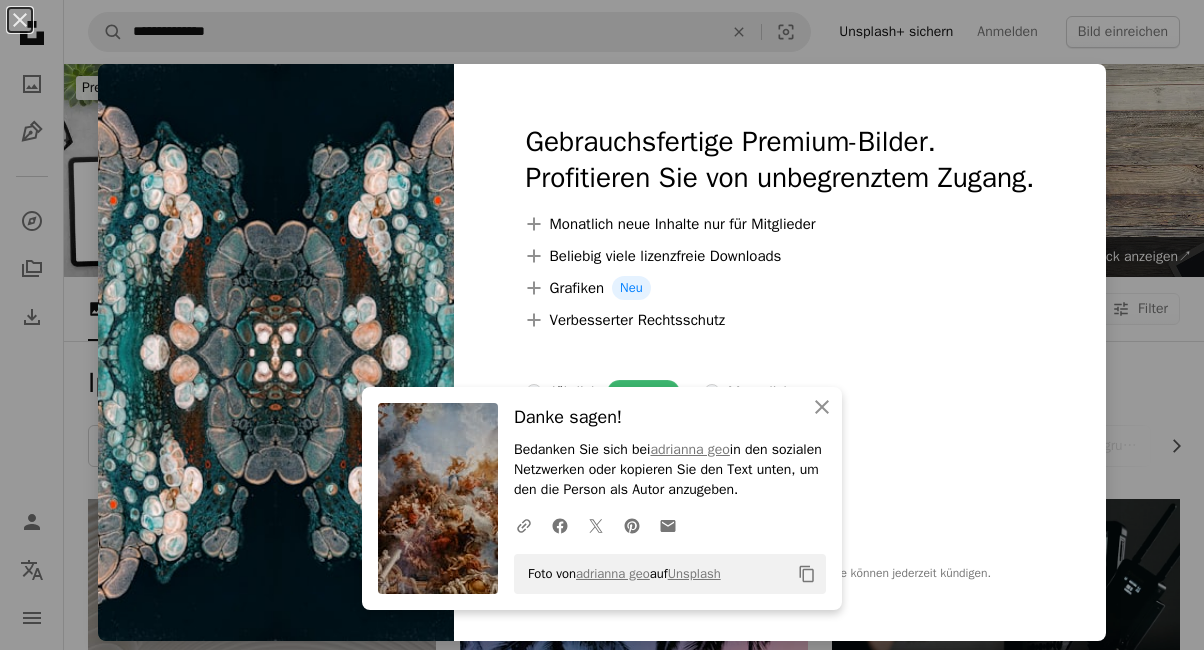scroll, scrollTop: 15916, scrollLeft: 0, axis: vertical 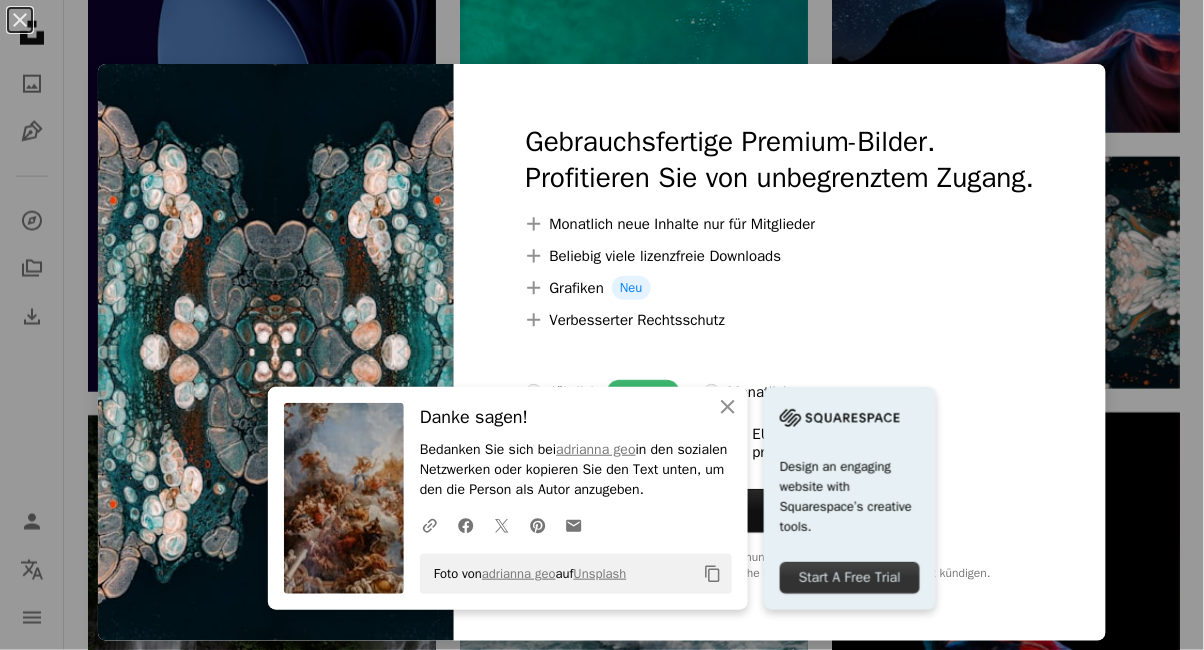 click on "An X shape An X shape Schließen Danke sagen! Bedanken Sie sich bei  [NAME]  in den sozialen Netzwerken oder kopieren Sie den Text unten, um den die Person als Autor anzugeben. A URL sharing icon (chains) Facebook icon X (formerly Twitter) icon Pinterest icon An envelope Foto von  [NAME]  auf  Unsplash
Copy content Design an engaging website with Squarespace’s creative tools. Start A Free Trial Gebrauchsfertige Premium-Bilder. Profitieren Sie von unbegrenztem Zugang. A plus sign Monatlich neue Inhalte nur für Mitglieder A plus sign Beliebig viele lizenzfreie Downloads A plus sign Grafiken  Neu A plus sign Verbesserter Rechtsschutz jährlich 62 %  Rabatt monatlich 16 €   6 € EUR pro Monat * Unsplash+  sichern * Bei Zahlung pro Jahr, im Voraus in Rechnung gestellt  72 € Zuzüglich der jeweiligen MwSt. Automatische Erneuerung. Sie können jederzeit kündigen." at bounding box center (602, 325) 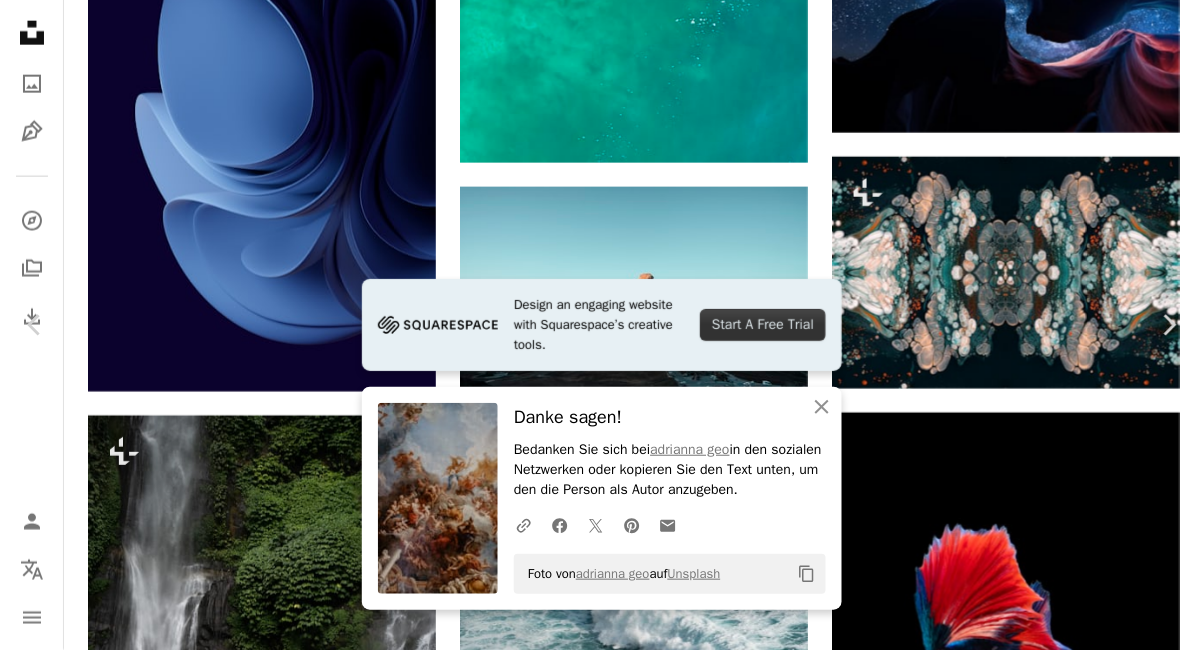 scroll, scrollTop: 420, scrollLeft: 0, axis: vertical 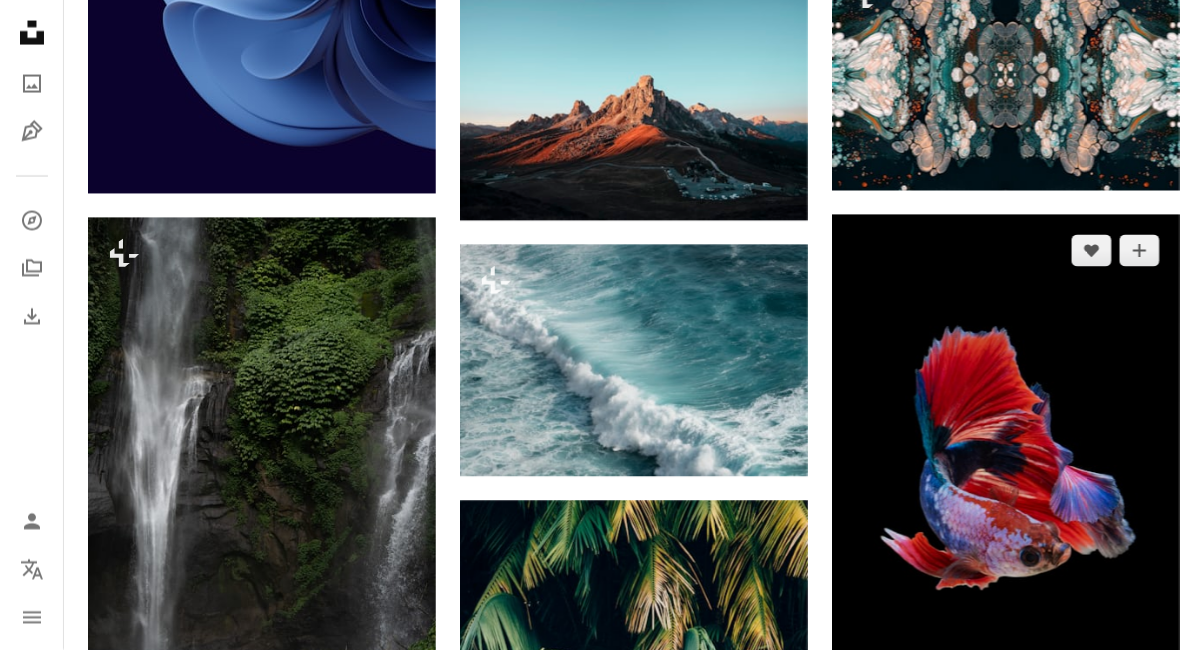click at bounding box center [1006, 470] 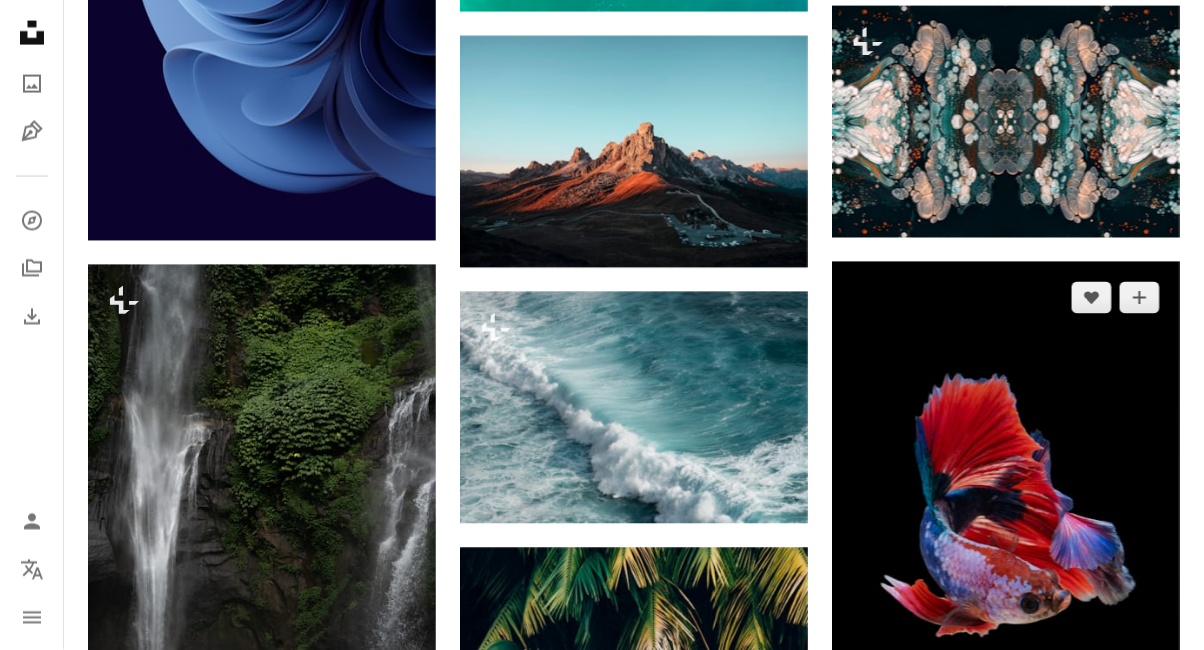 scroll, scrollTop: 16058, scrollLeft: 0, axis: vertical 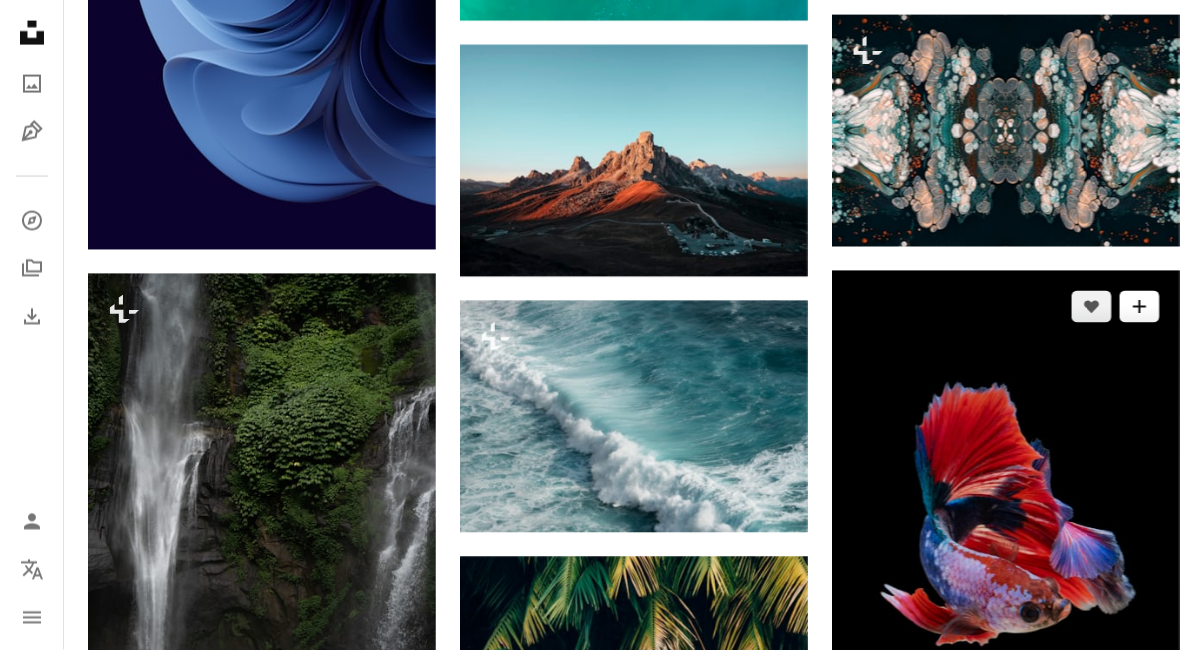 click on "A plus sign" at bounding box center (1140, 307) 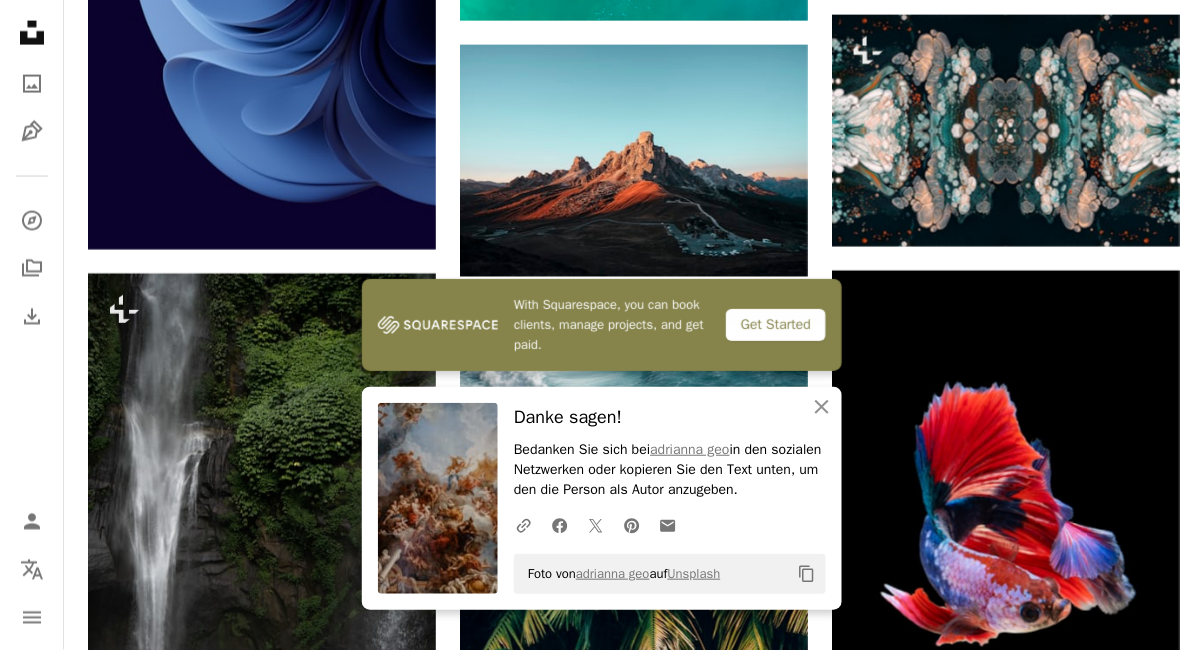 click on "An X shape With Squarespace, you can book clients, manage projects, and get paid. Get Started An X shape Schließen Danke sagen! Bedanken Sie sich bei  [NAME]  in den sozialen Netzwerken oder kopieren Sie den Text unten, um den die Person als Autor anzugeben. A URL sharing icon (chains) Facebook icon X (formerly Twitter) icon Pinterest icon An envelope Foto von  [NAME]  auf  Unsplash
Copy content Bei Unsplash registrieren Sie haben bereits ein Konto?  Anmelden Vorname Nachname E-Mail Benutzername  (nur Buchstaben, Zahlen und Unterstriche) Passwort  (mind. 8 Zeichen) Registrieren Mit Ihrer Anmeldung stimmen Sie den  Nutzungsbedingungen  und den  Datenschutzregelungen  zu." at bounding box center (602, 6193) 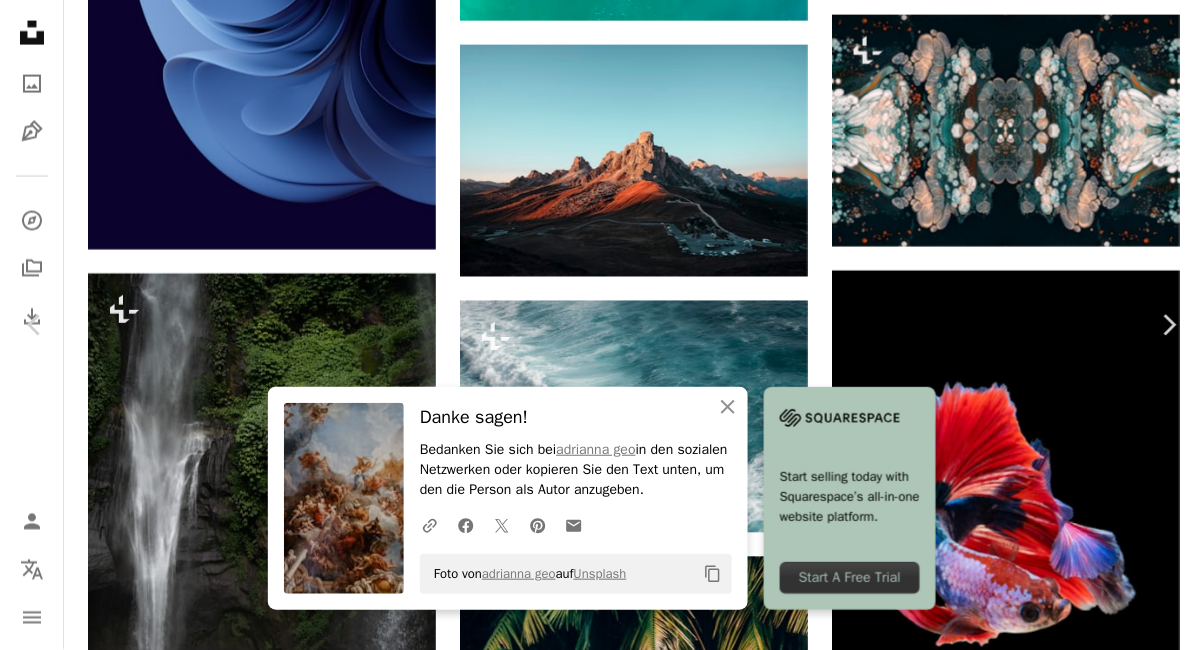 scroll, scrollTop: 545, scrollLeft: 0, axis: vertical 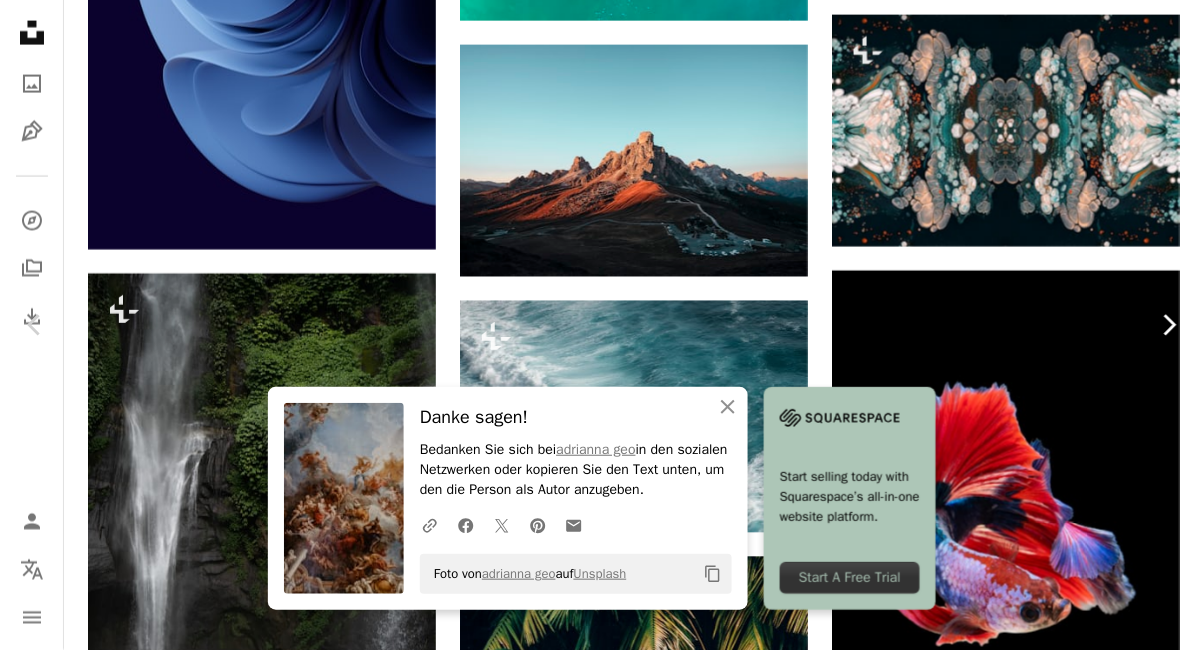 click on "Chevron right" at bounding box center (1169, 325) 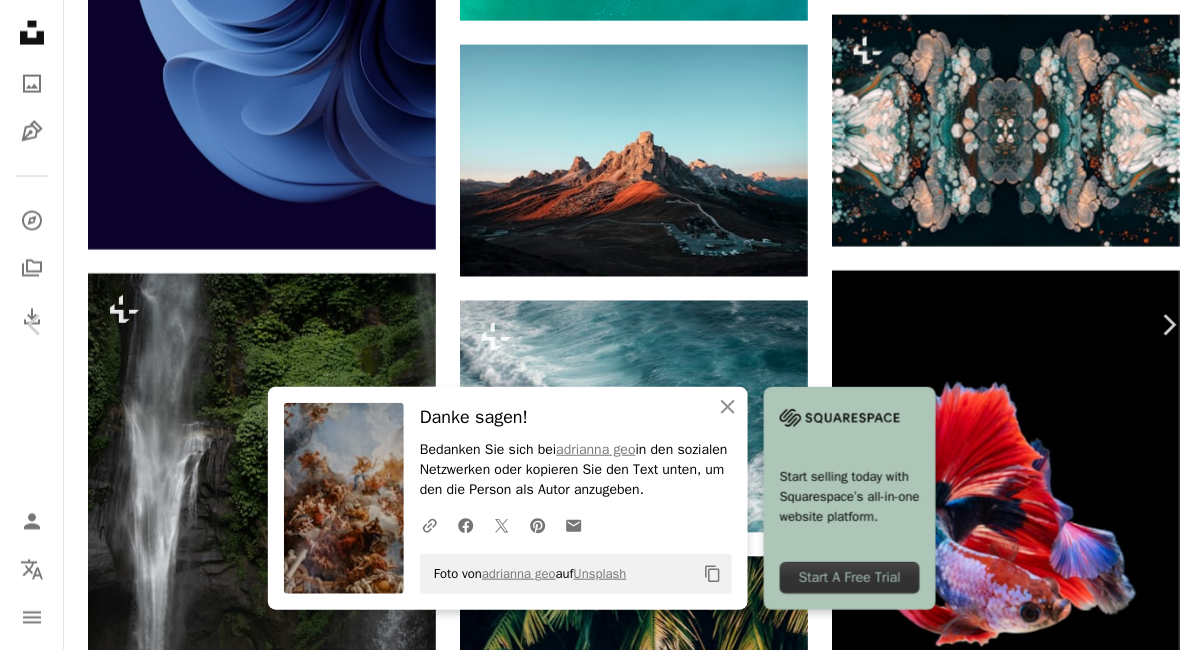 click on "An X shape" at bounding box center [20, 20] 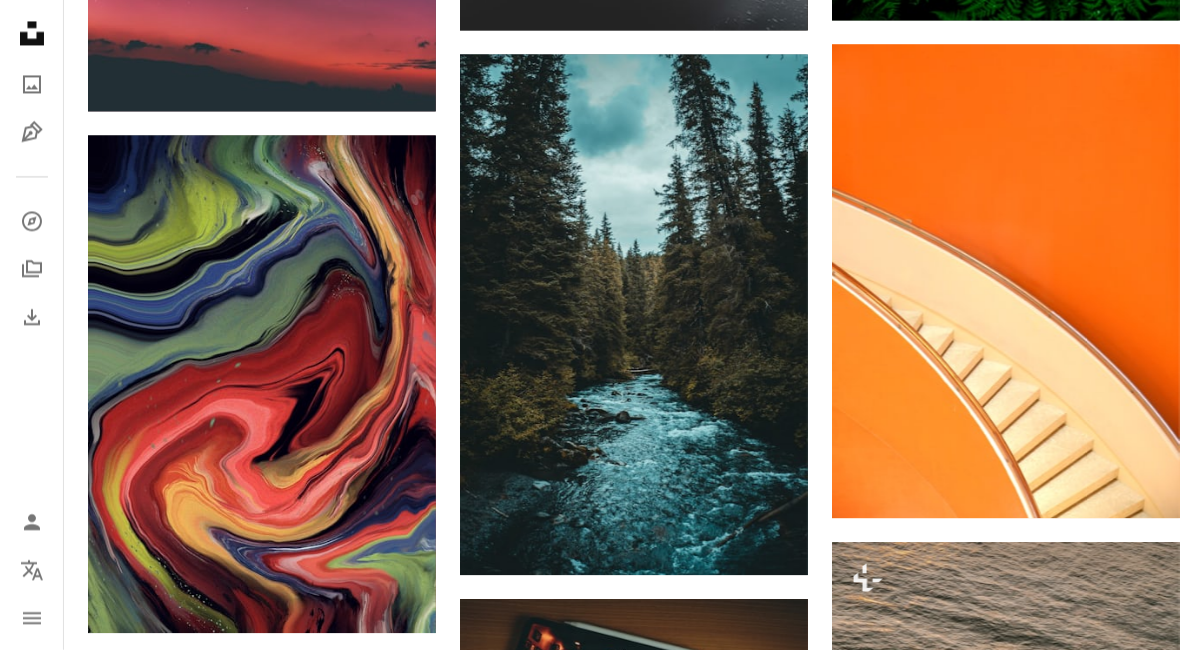 scroll, scrollTop: 23173, scrollLeft: 0, axis: vertical 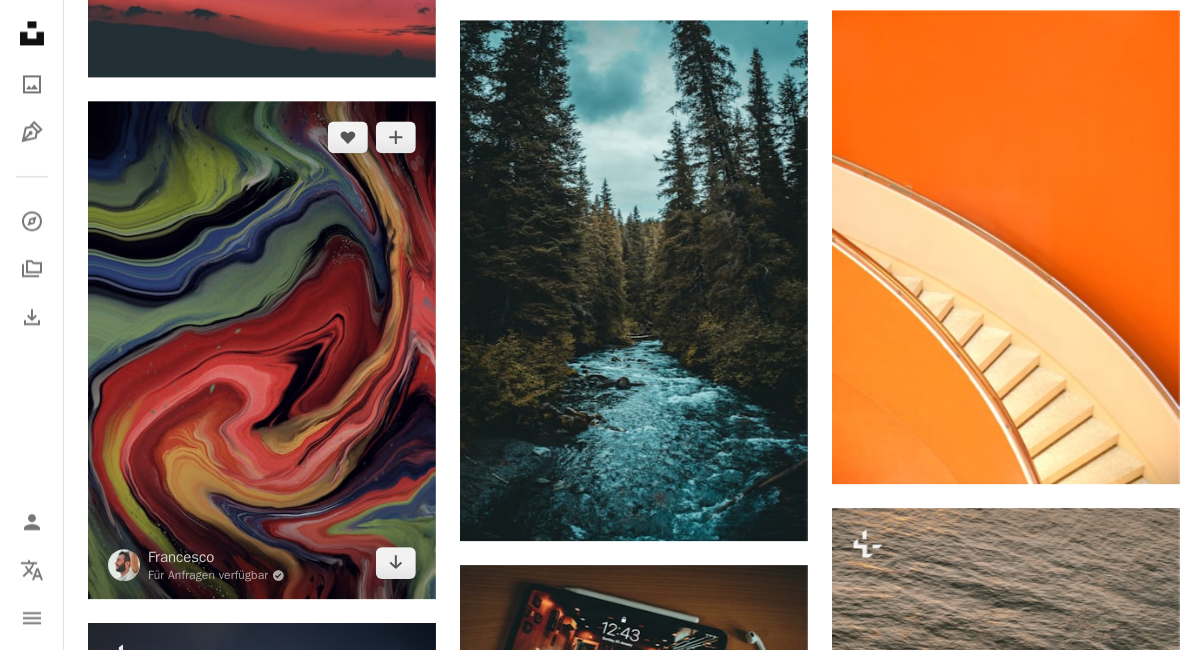 click at bounding box center (262, 350) 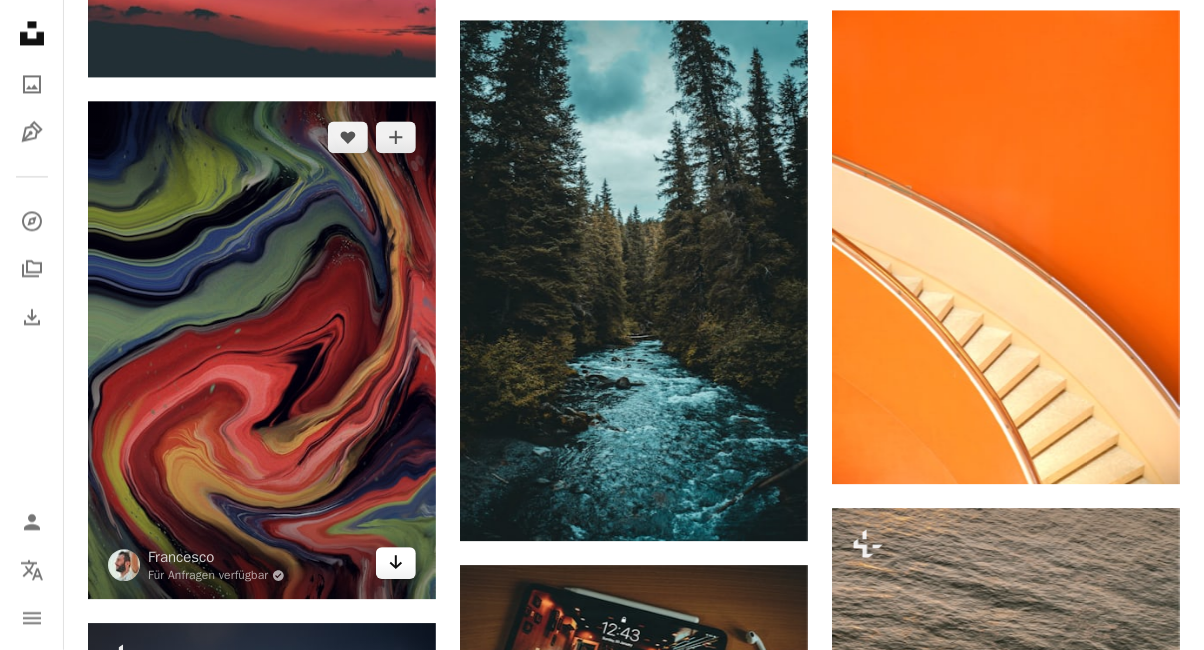 click on "Arrow pointing down" at bounding box center [396, 563] 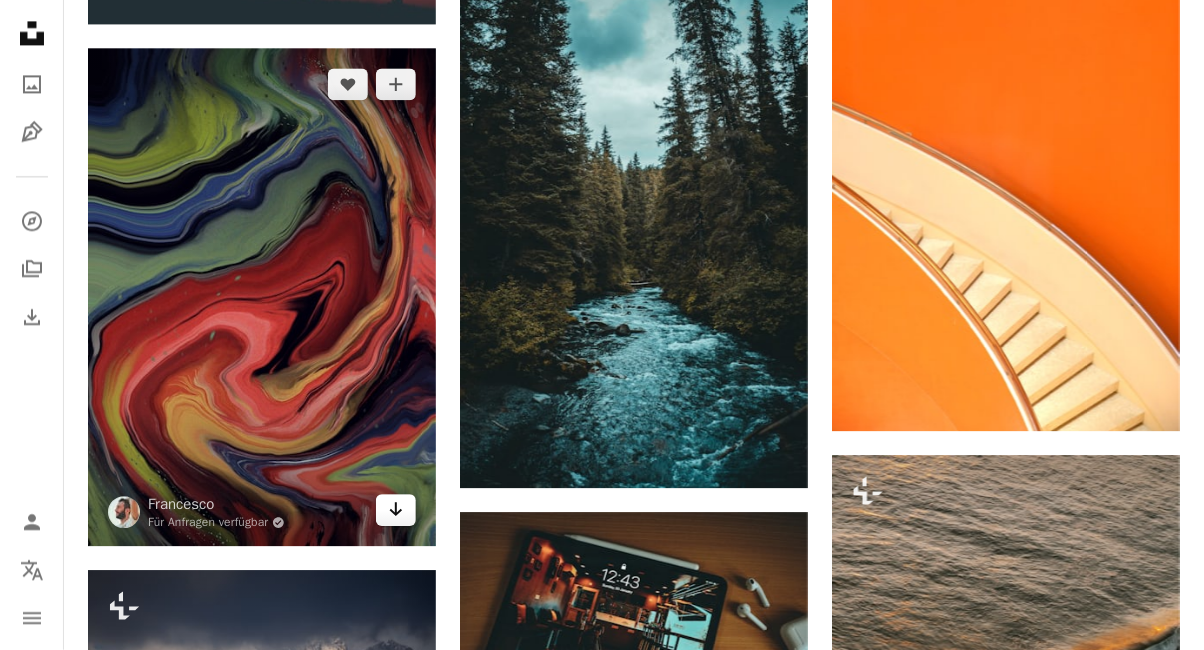 scroll, scrollTop: 23237, scrollLeft: 0, axis: vertical 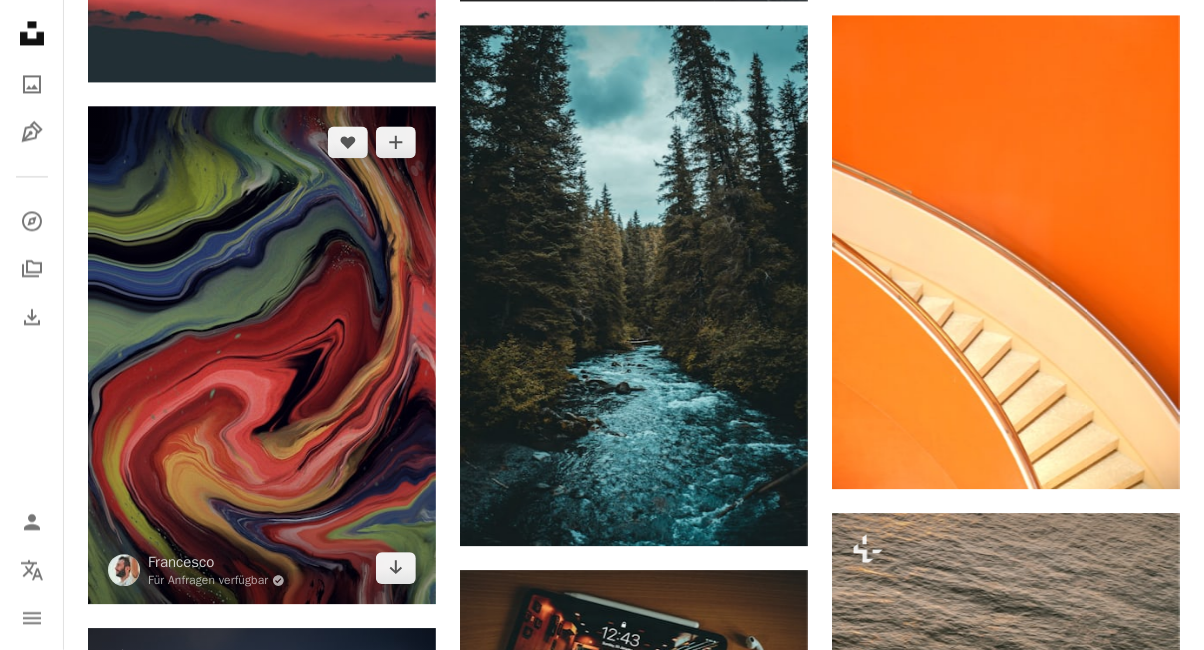 click at bounding box center (262, 355) 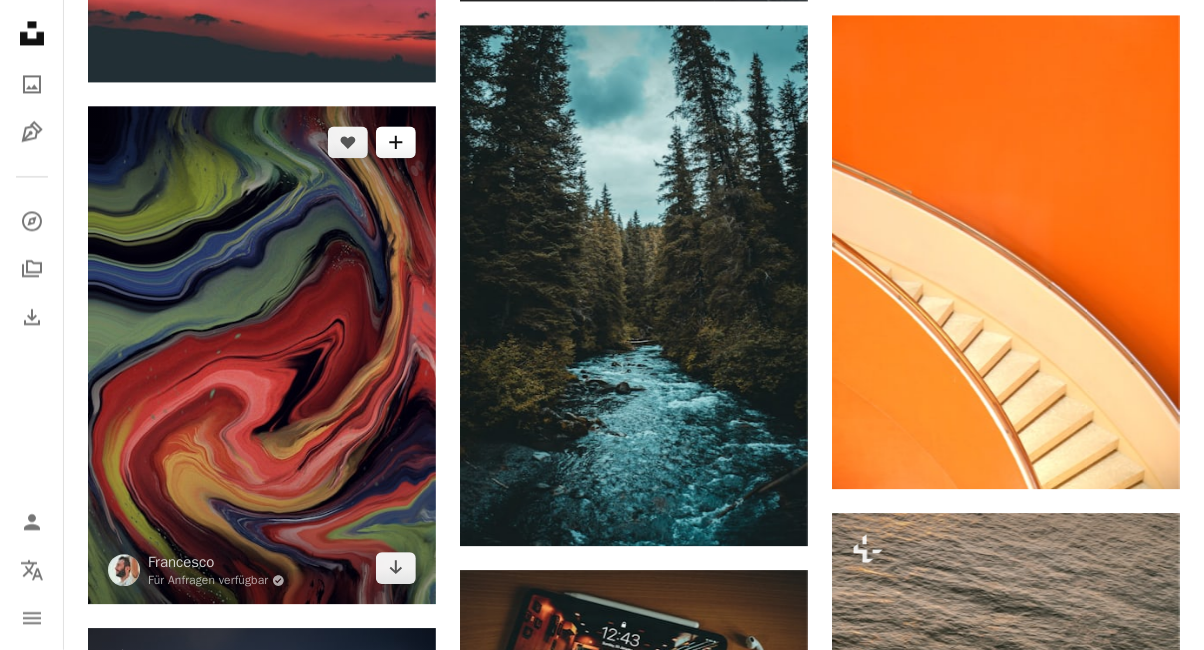 click on "A plus sign" 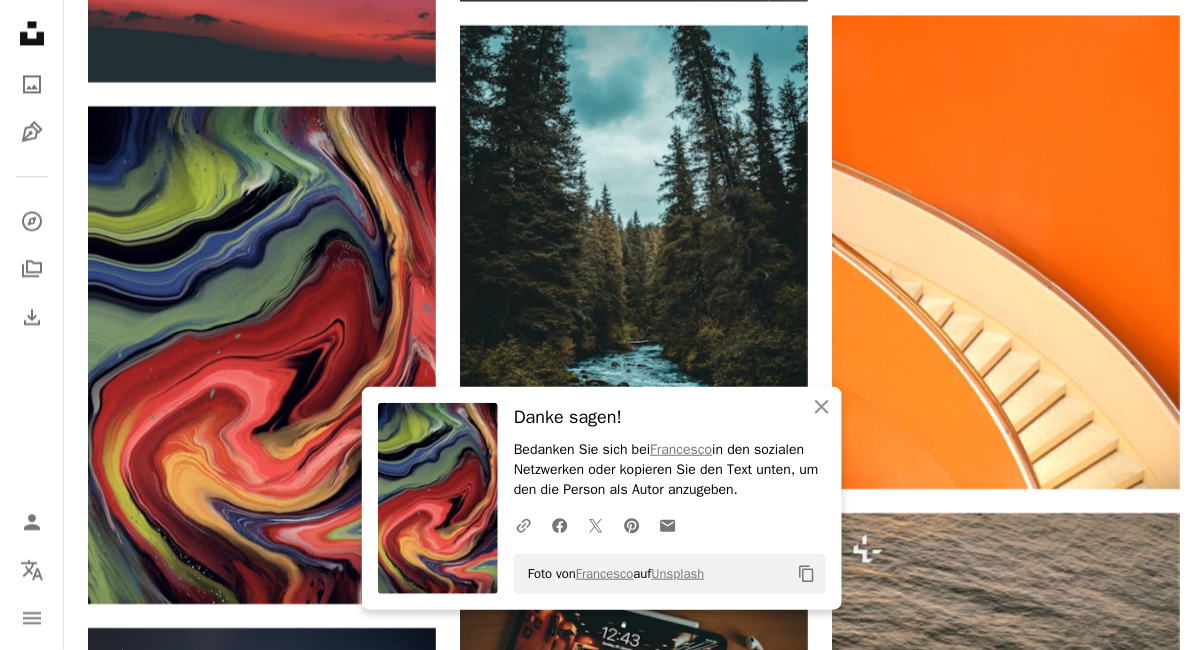 click on "An X shape An X shape Schließen Danke sagen! Bedanken Sie sich bei  [NAME]  in den sozialen Netzwerken oder kopieren Sie den Text unten, um den die Person als Autor anzugeben. A URL sharing icon (chains) Facebook icon X (formerly Twitter) icon Pinterest icon An envelope Foto von  [NAME]  auf  Unsplash
Copy content Bei Unsplash registrieren Sie haben bereits ein Konto?  Anmelden Vorname Nachname E-Mail Benutzername  (nur Buchstaben, Zahlen und Unterstriche) Passwort  (mind. 8 Zeichen) Registrieren Mit Ihrer Anmeldung stimmen Sie den  Nutzungsbedingungen  und den  Datenschutzregelungen  zu." at bounding box center [602, 5090] 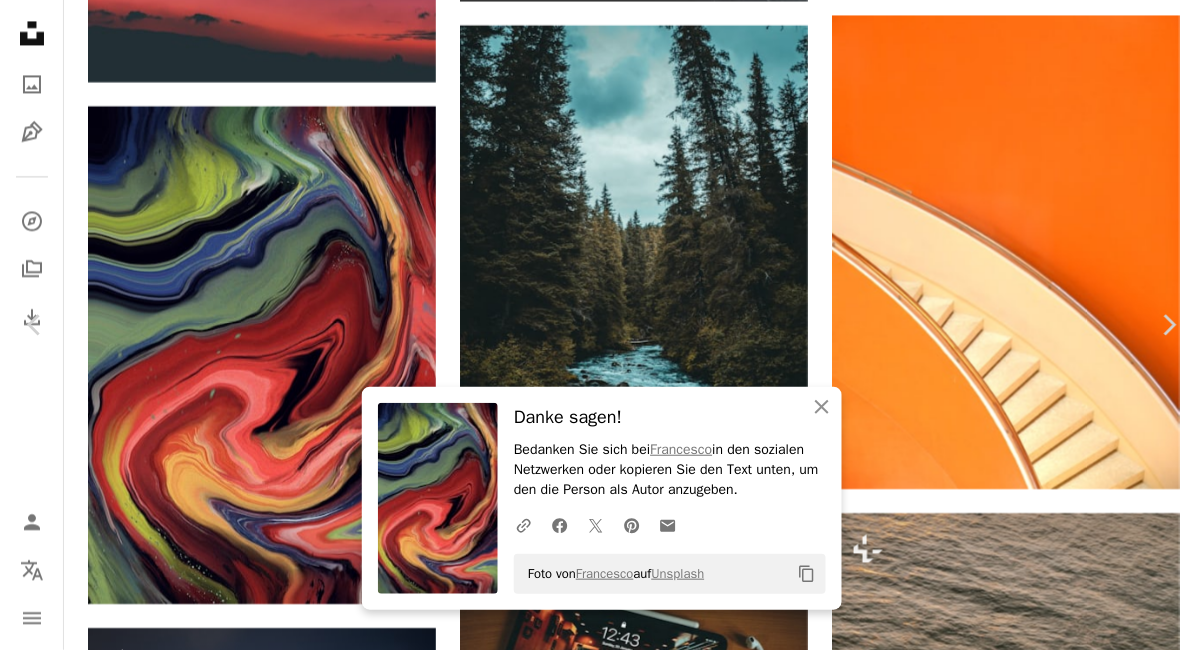 click on "Zoom in" at bounding box center [594, 5143] 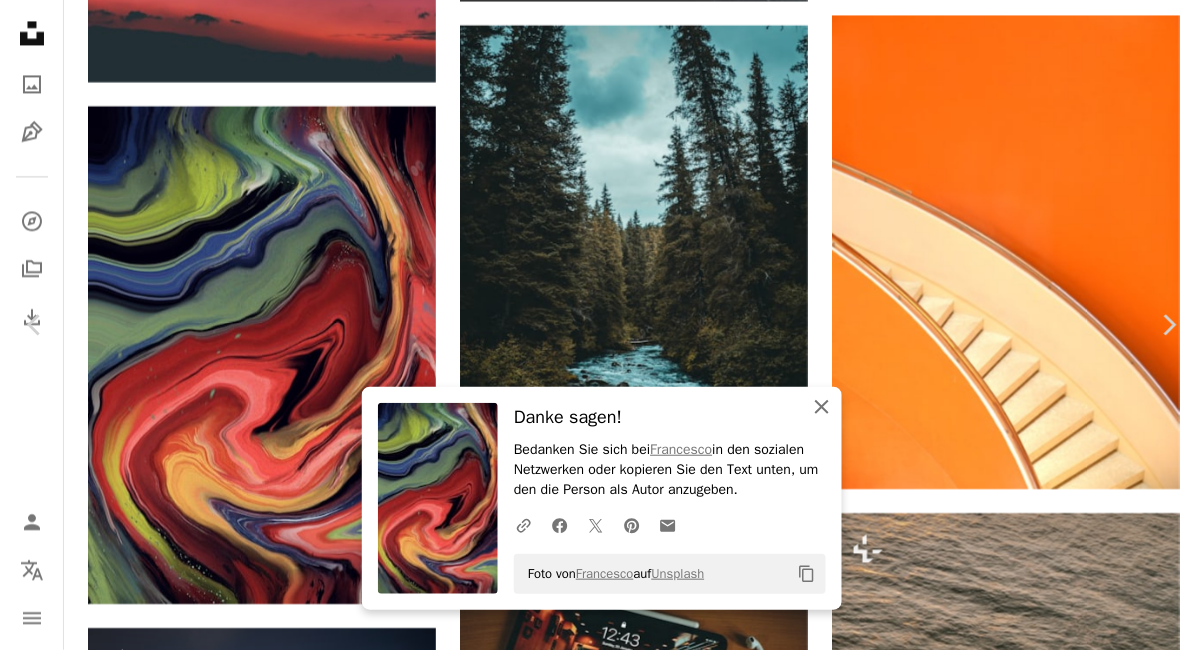 click on "An X shape" 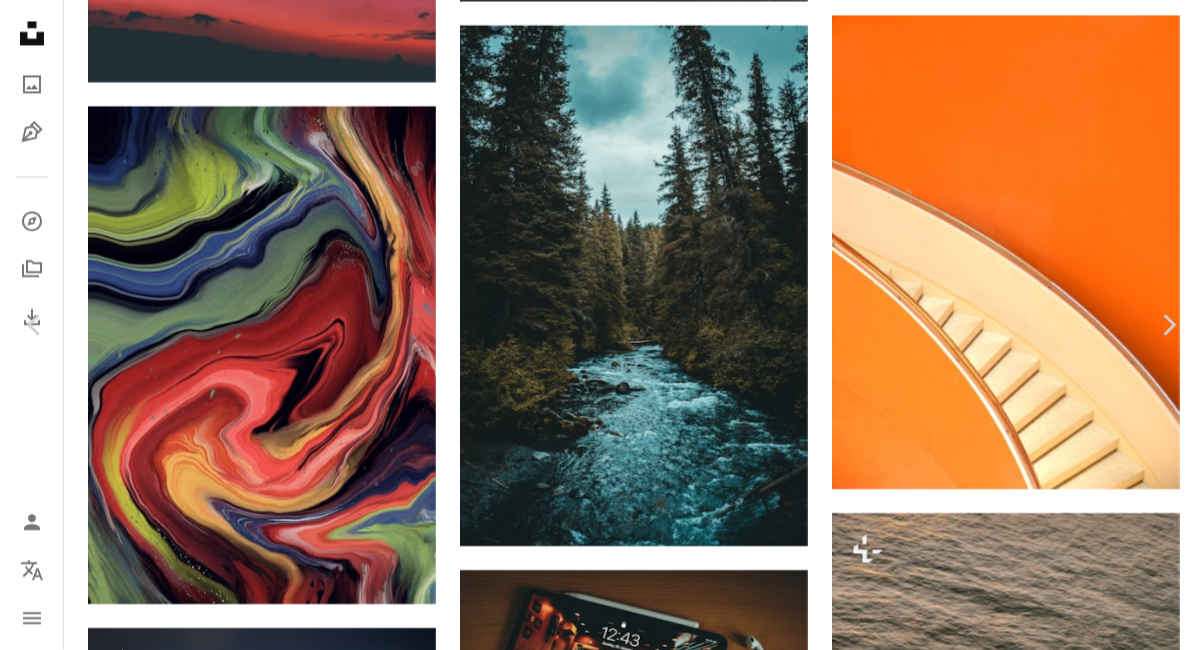 click on "Chevron down" 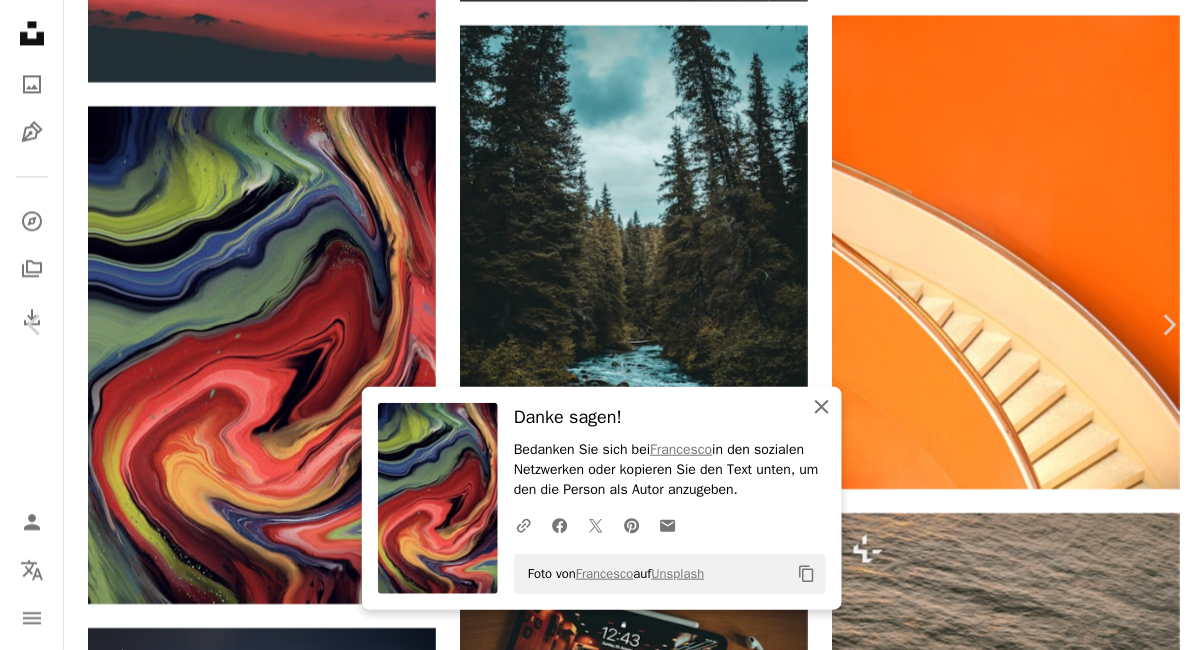 click 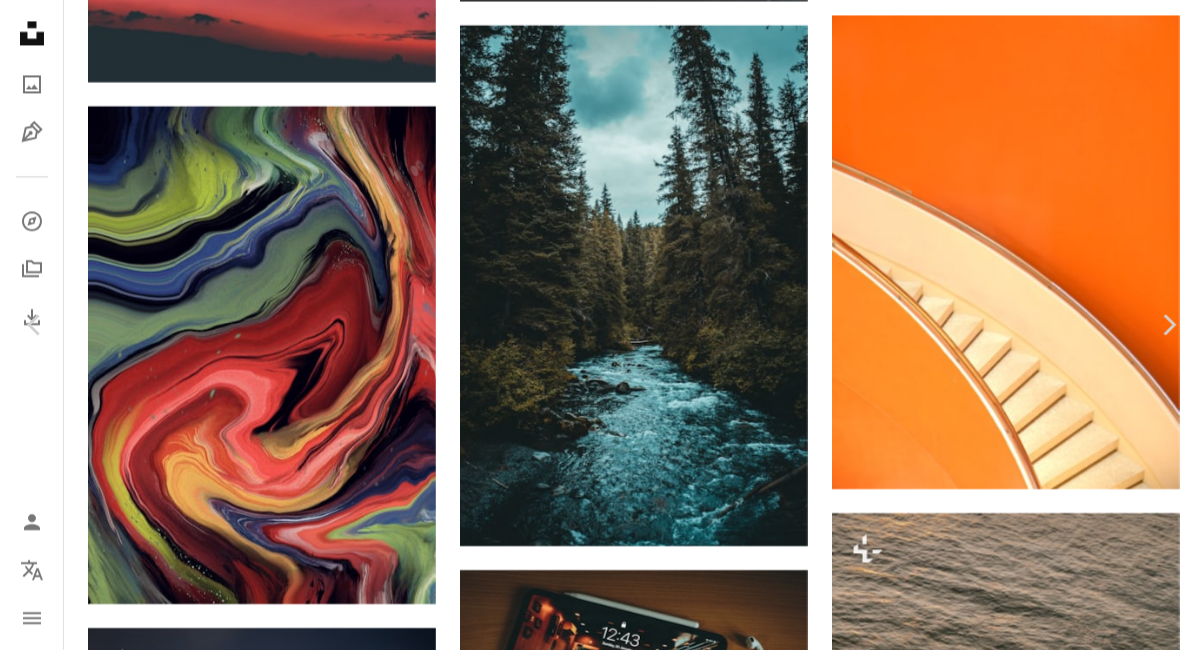 scroll, scrollTop: 9333, scrollLeft: 0, axis: vertical 